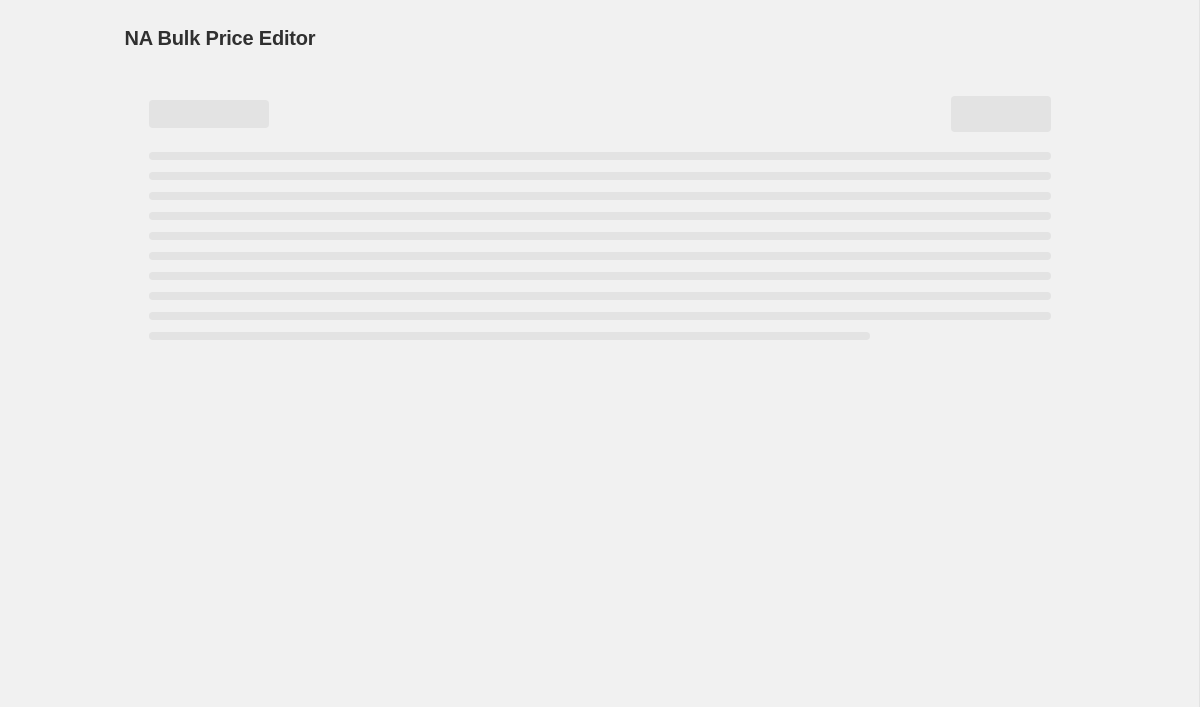 scroll, scrollTop: 0, scrollLeft: 0, axis: both 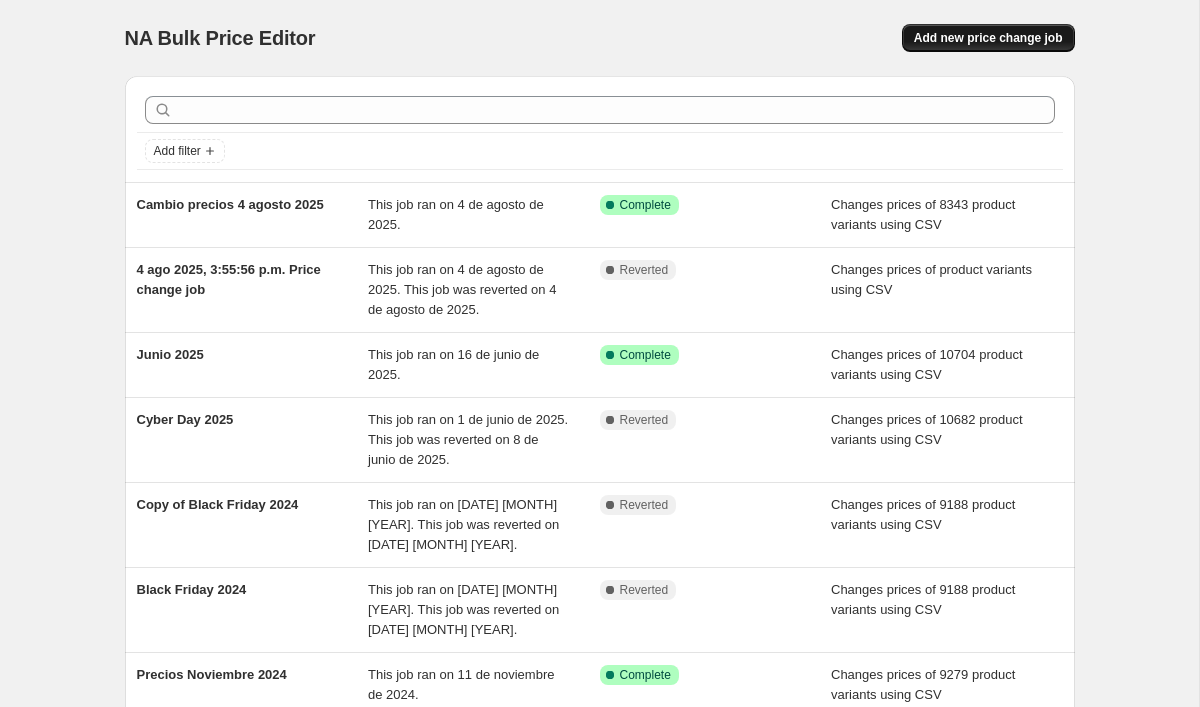 click on "Add new price change job" at bounding box center (988, 38) 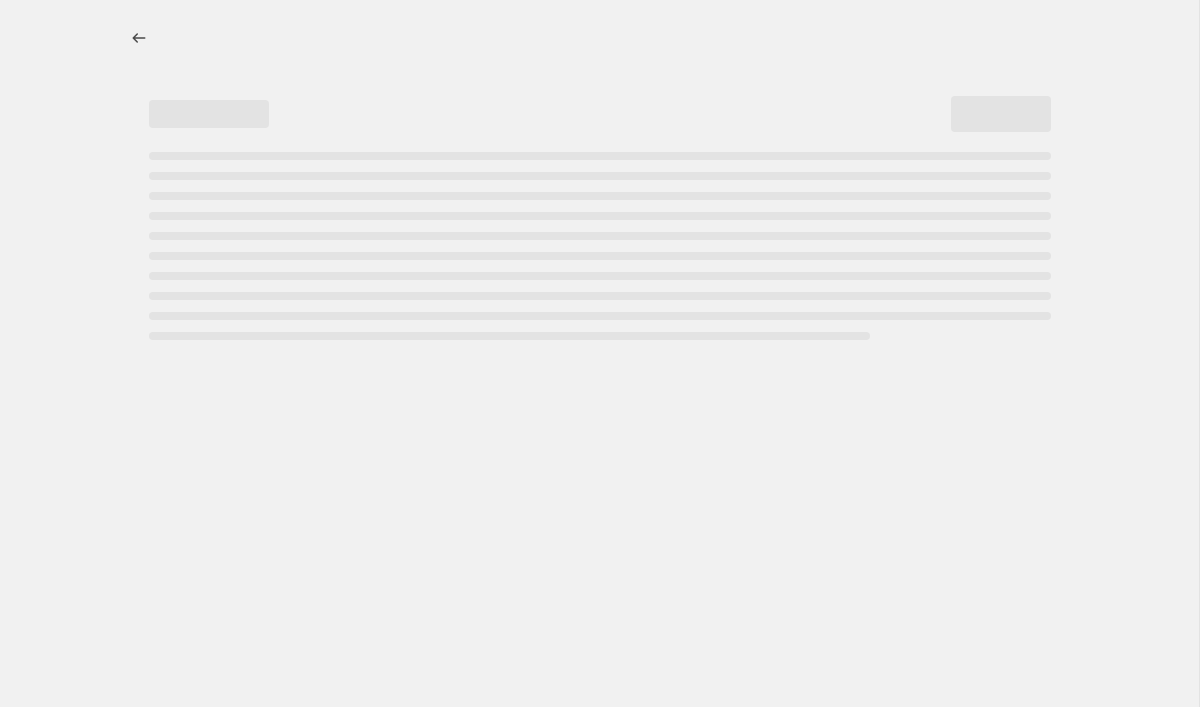 select on "percentage" 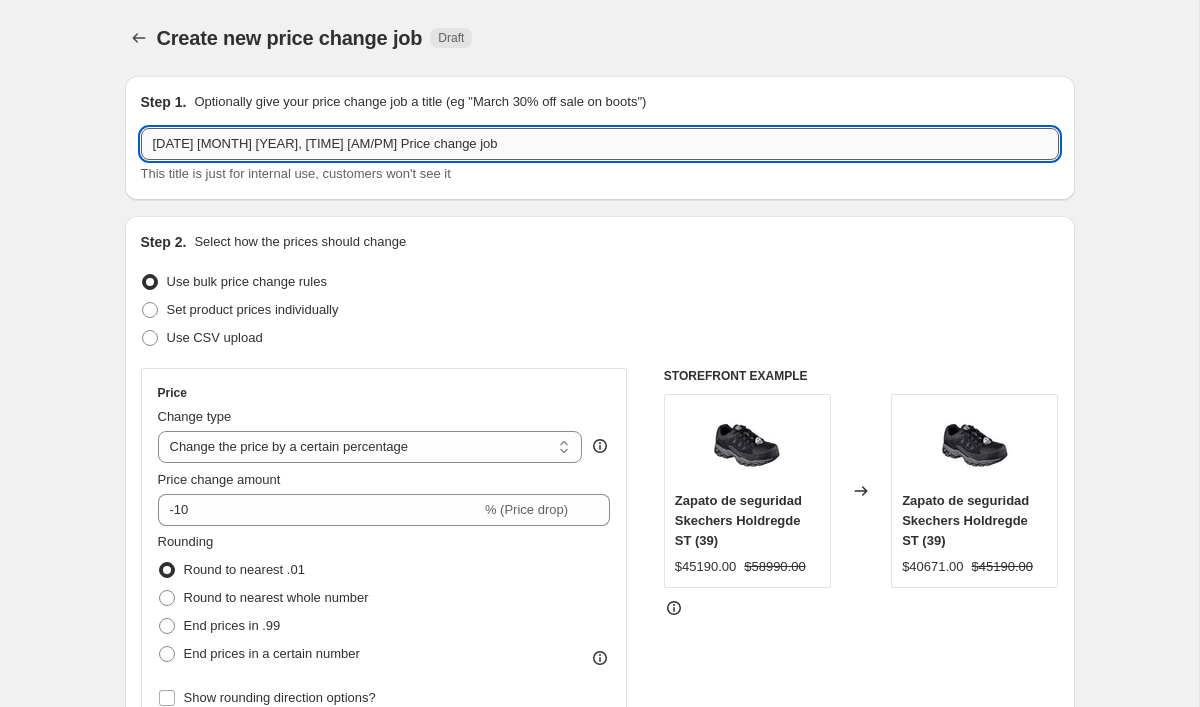 click on "4 ago 2025, 5:41:22 p.m. Price change job" at bounding box center [600, 144] 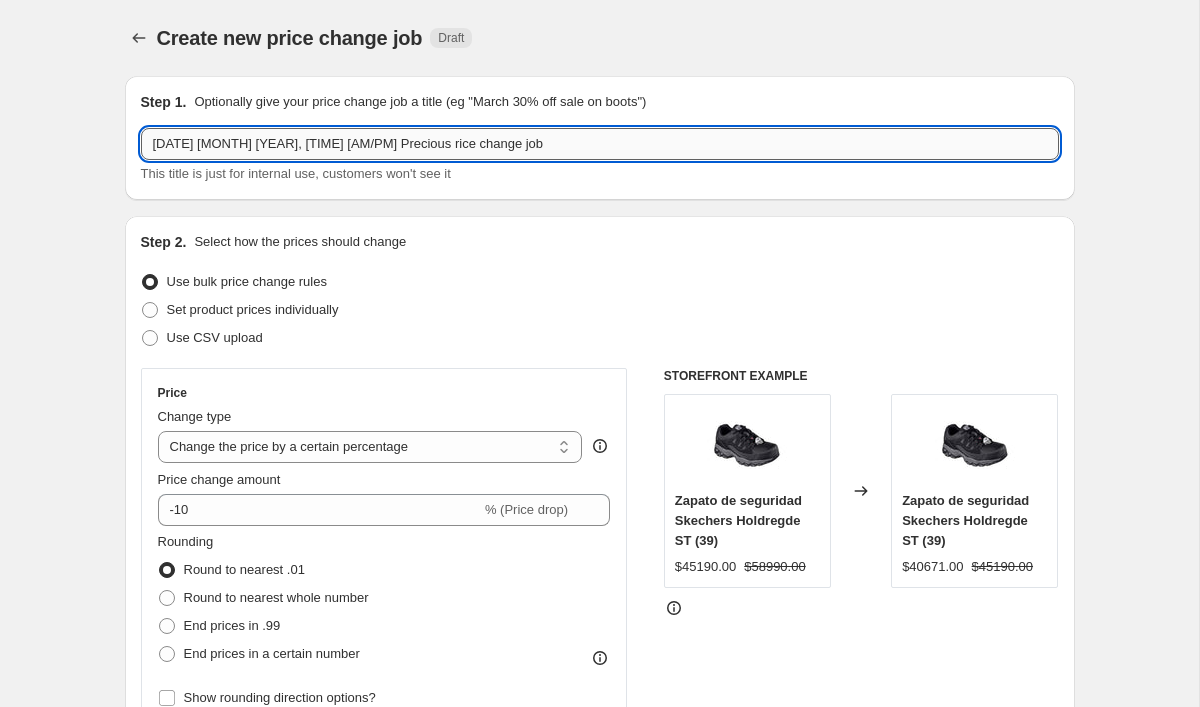 click on "4 ago 2025, 5:41:22 p.m. Precious rice change job" at bounding box center (600, 144) 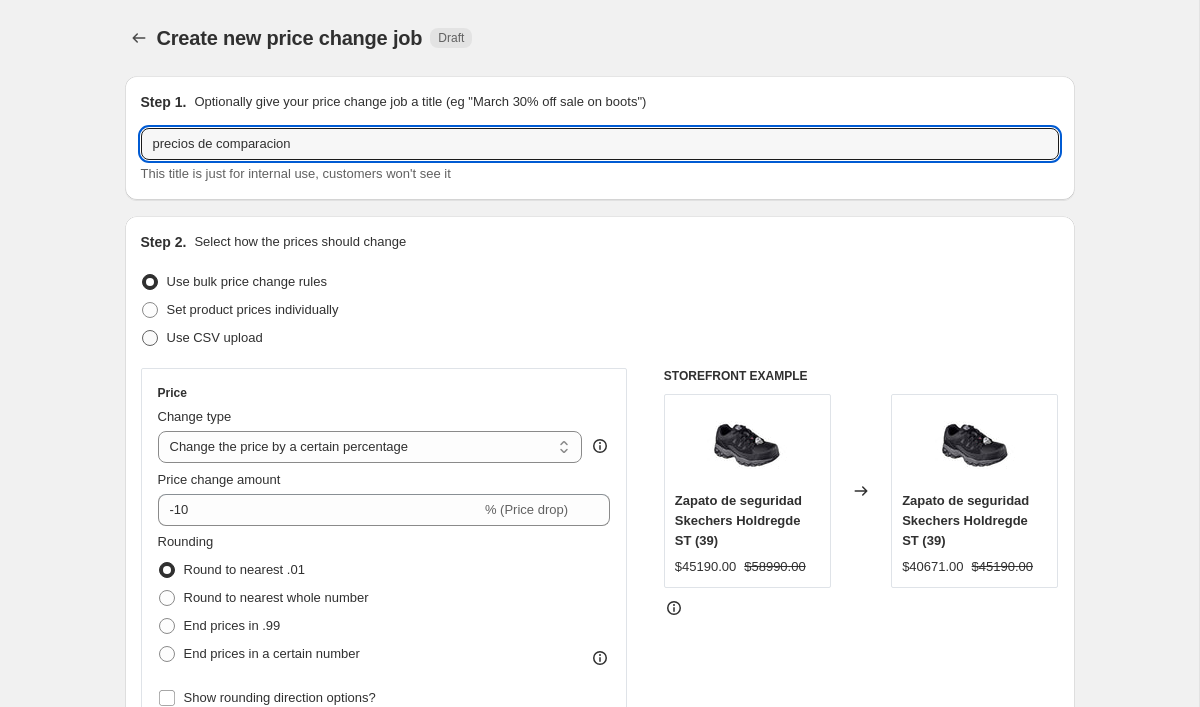 type on "precios de comparacion" 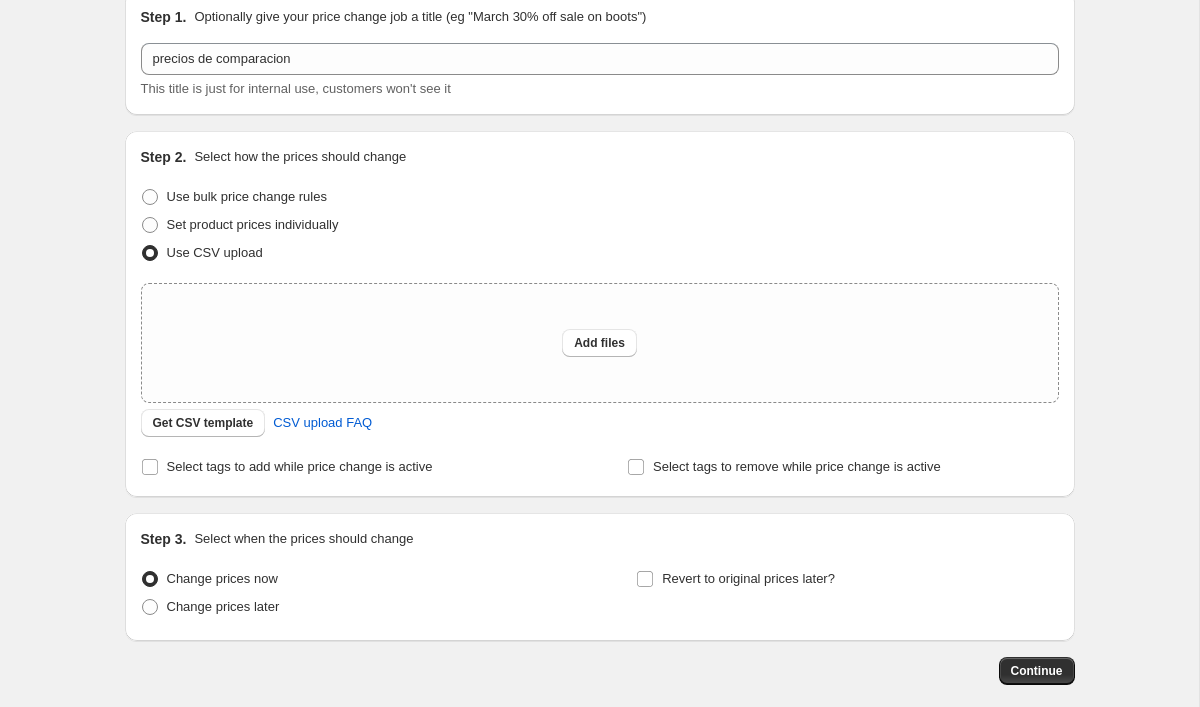 scroll, scrollTop: 139, scrollLeft: 0, axis: vertical 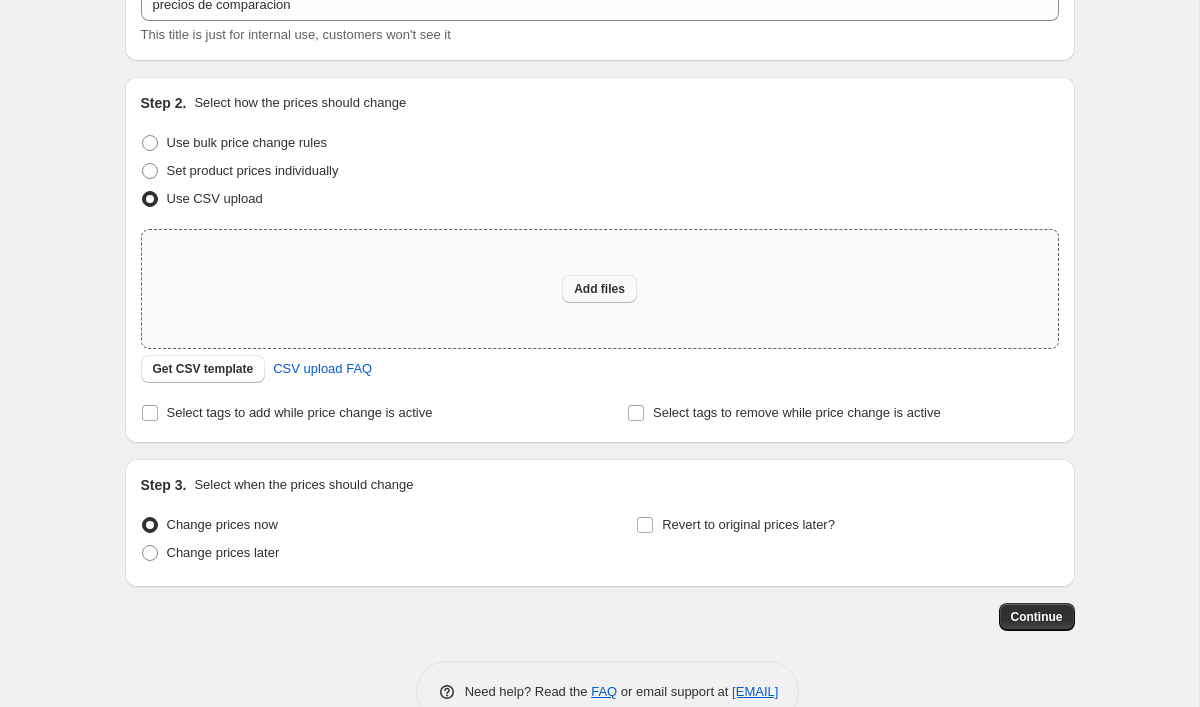 click on "Add files" at bounding box center [599, 289] 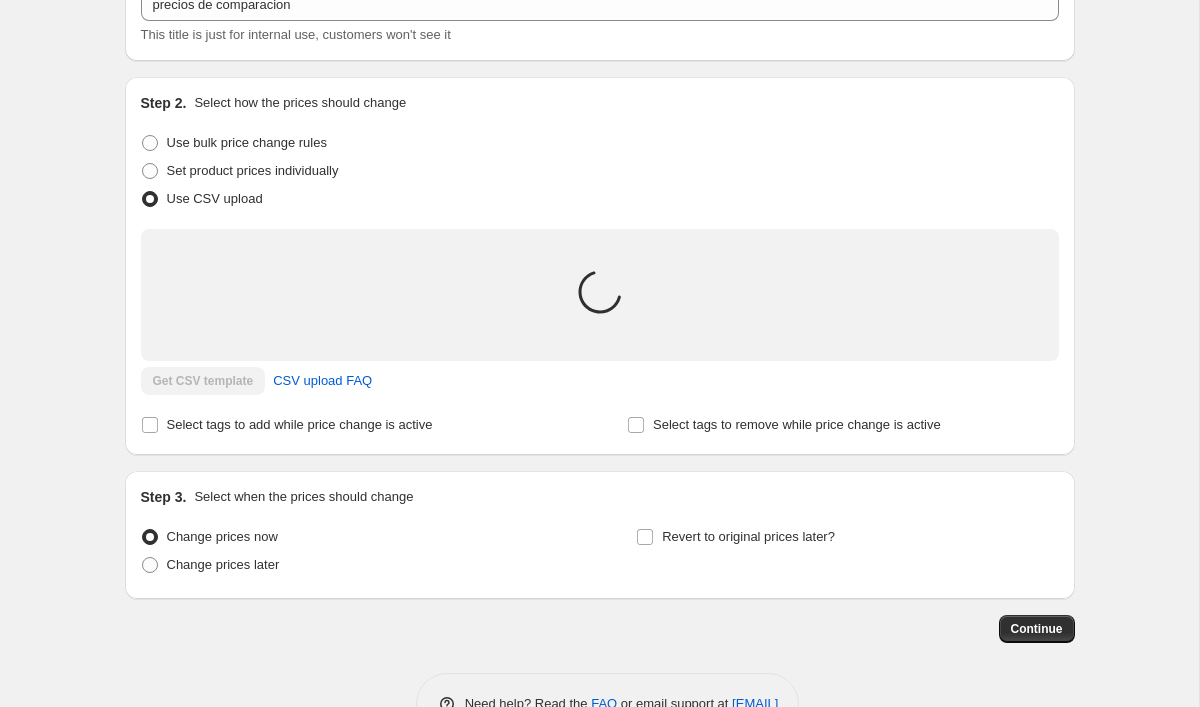 click on "Create new price change job. This page is ready Create new price change job Draft Step 1. Optionally give your price change job a title (eg "March 30% off sale on boots") precios de comparacion This title is just for internal use, customers won't see it Step 2. Select how the prices should change Use bulk price change rules Set product prices individually Use CSV upload Upload files Loading... Get CSV template CSV upload FAQ Select tags to add while price change is active Select tags to remove while price change is active Step 3. Select when the prices should change Change prices now Change prices later Revert to original prices later? Continue Need help? Read the   FAQ   or email support at   support+a48778@northern-apps.com" at bounding box center (599, 313) 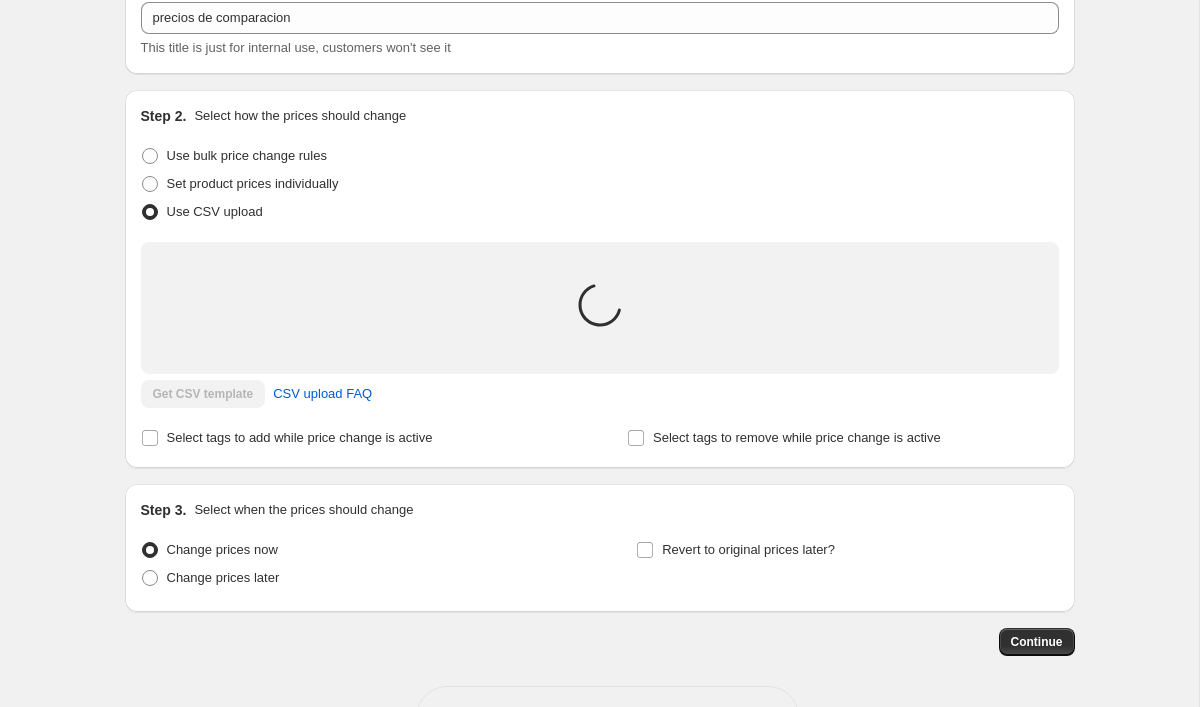 scroll, scrollTop: 13, scrollLeft: 0, axis: vertical 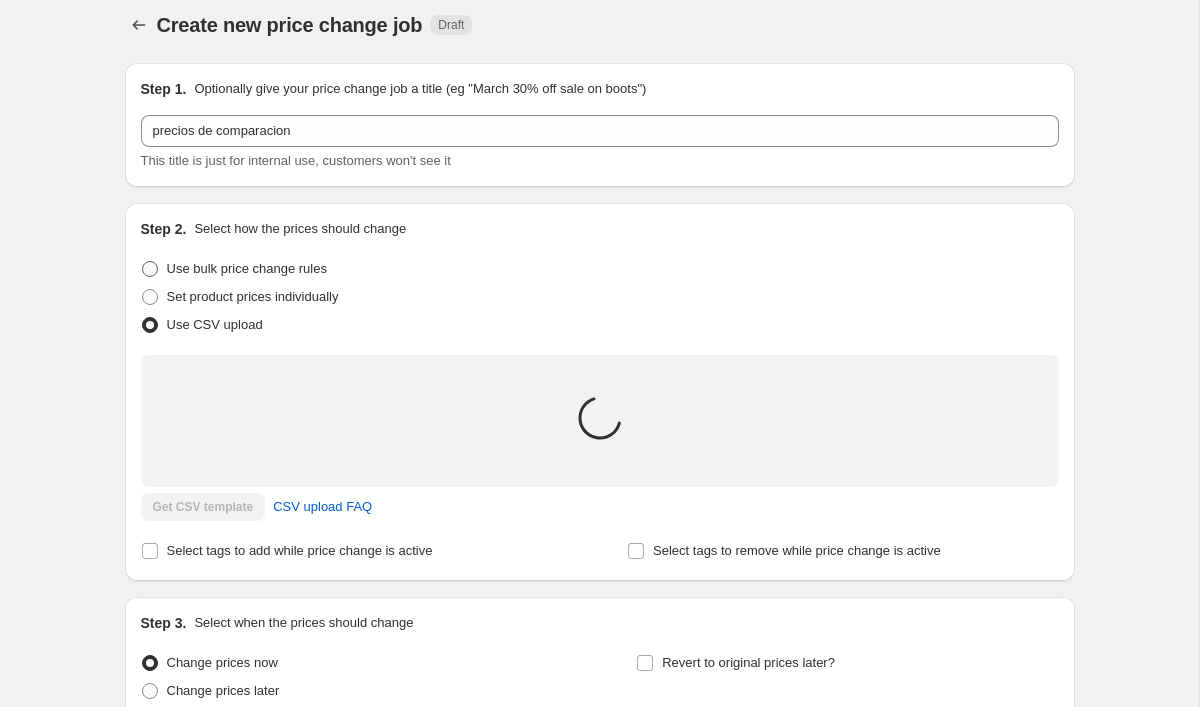 click on "Use bulk price change rules" at bounding box center [247, 268] 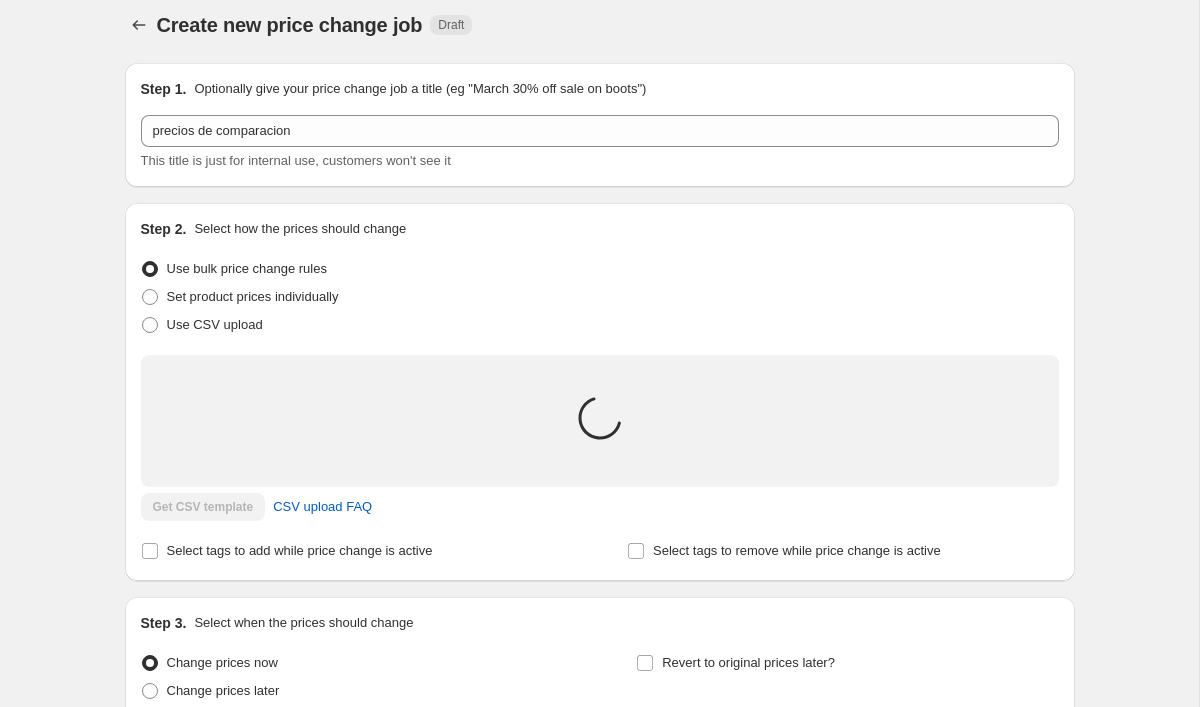 select on "percentage" 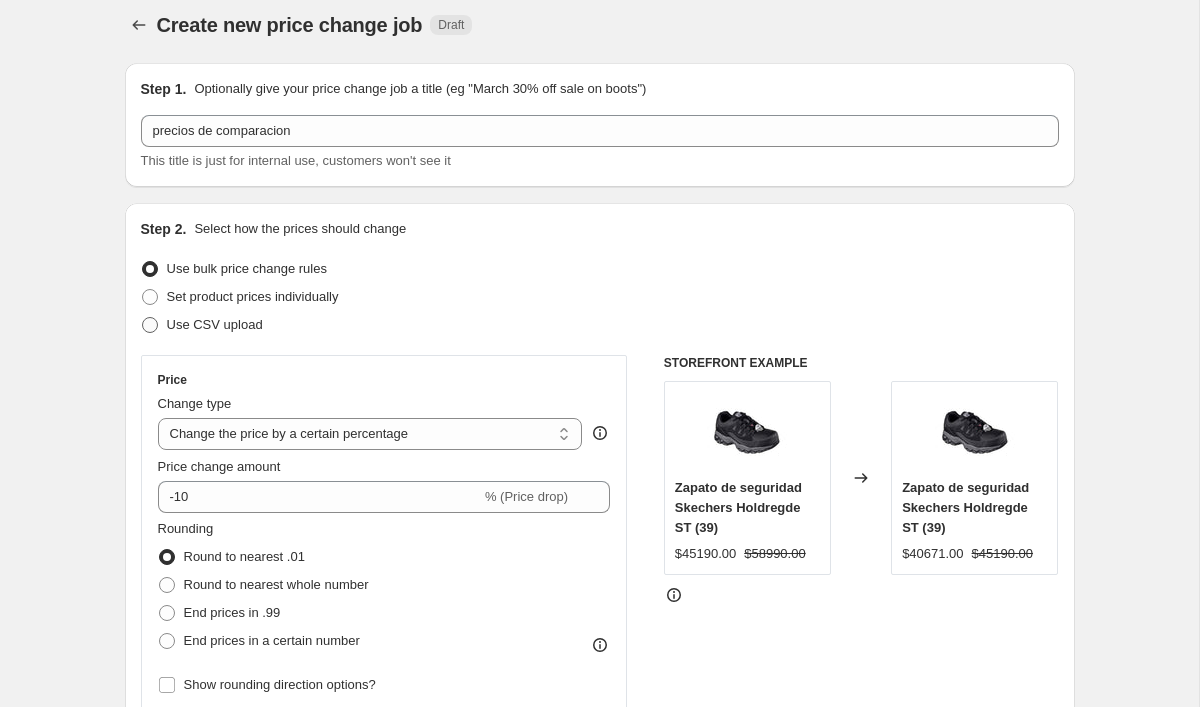 click on "Use CSV upload" at bounding box center [215, 324] 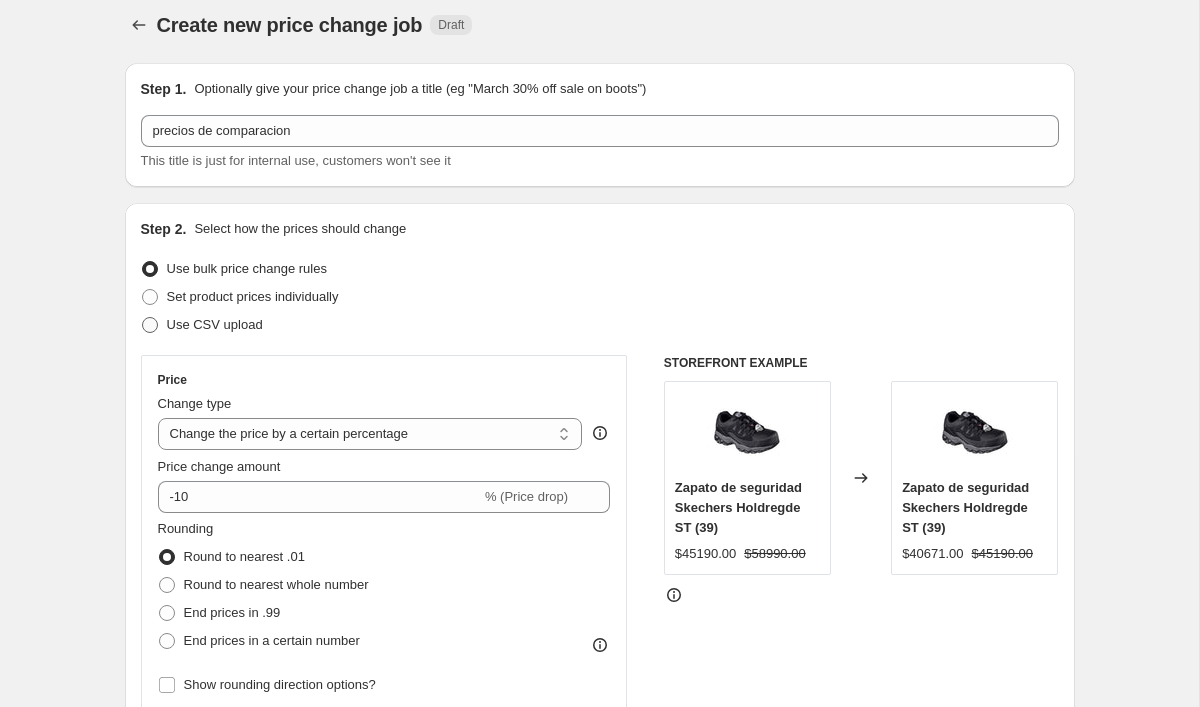 radio on "true" 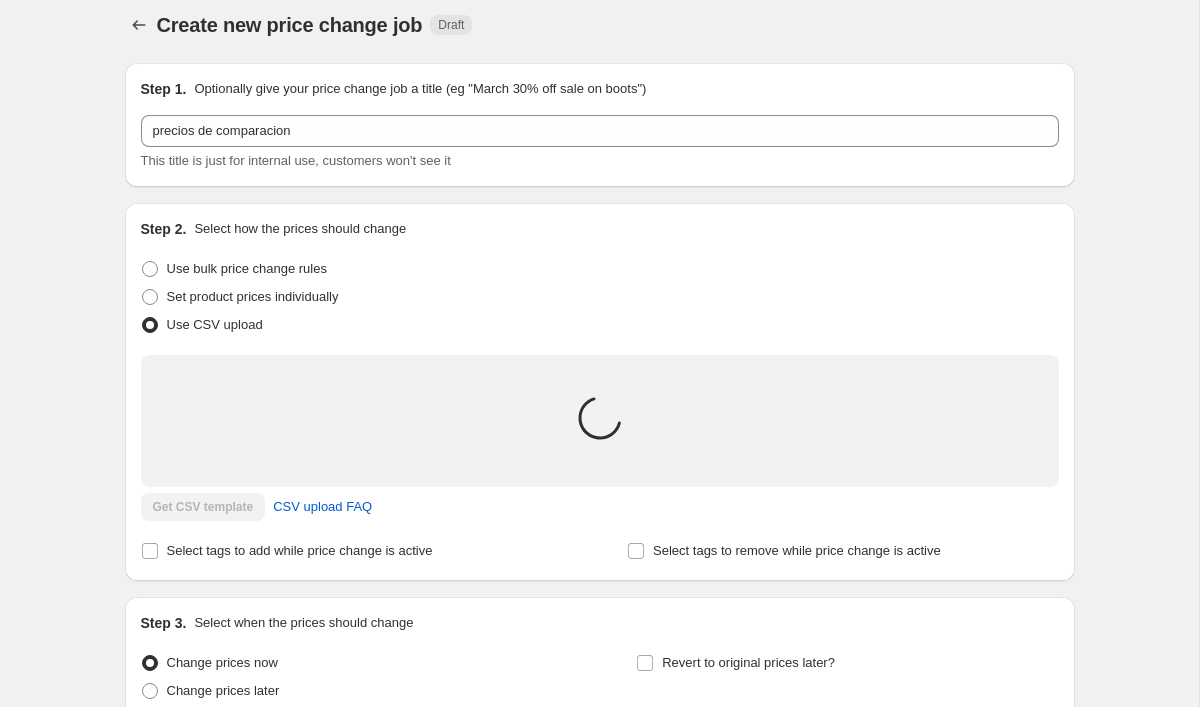 click on "Create new price change job. This page is ready Create new price change job Draft Step 1. Optionally give your price change job a title (eg "March 30% off sale on boots") precios de comparacion This title is just for internal use, customers won't see it Step 2. Select how the prices should change Use bulk price change rules Set product prices individually Use CSV upload Upload files Loading... Get CSV template CSV upload FAQ Select tags to add while price change is active Select tags to remove while price change is active Step 3. Select when the prices should change Change prices now Change prices later Revert to original prices later? Continue Need help? Read the   FAQ   or email support at   support+a48778@northern-apps.com" at bounding box center [599, 439] 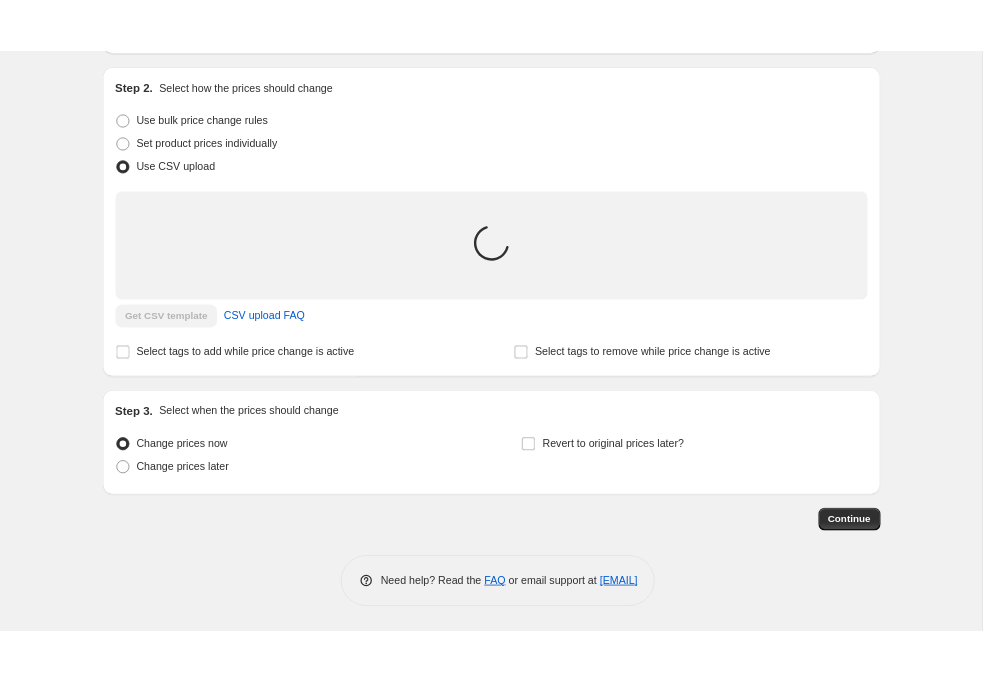 scroll, scrollTop: 196, scrollLeft: 0, axis: vertical 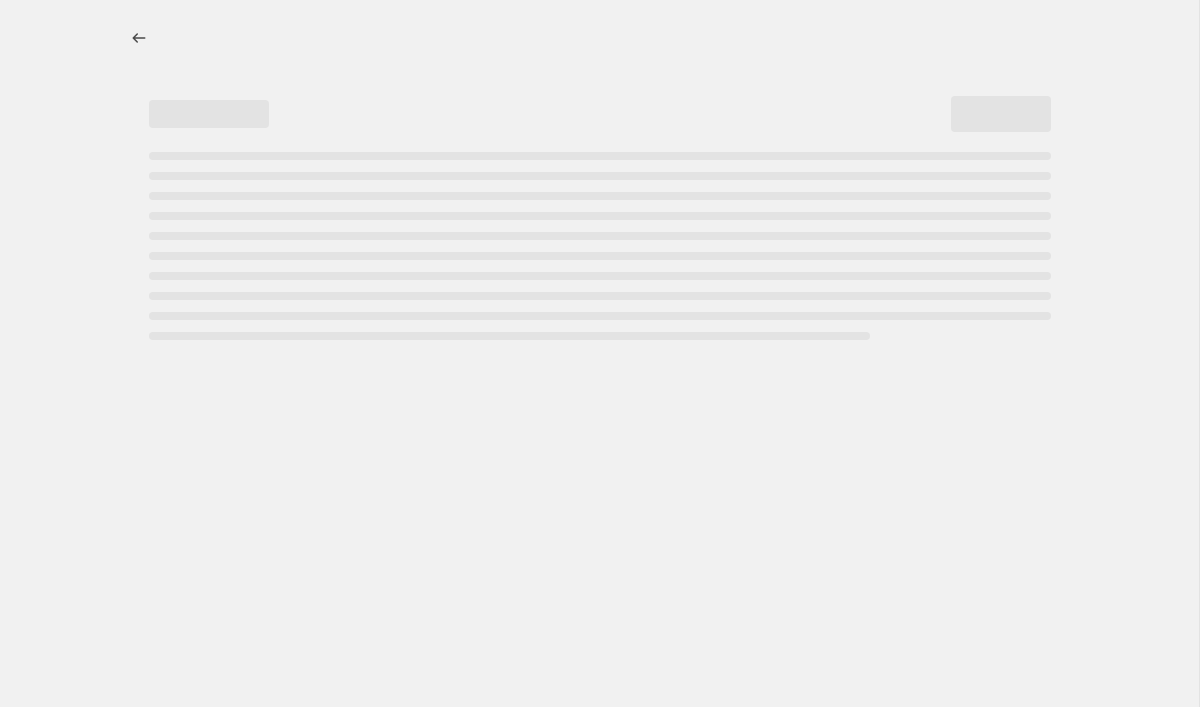 select on "percentage" 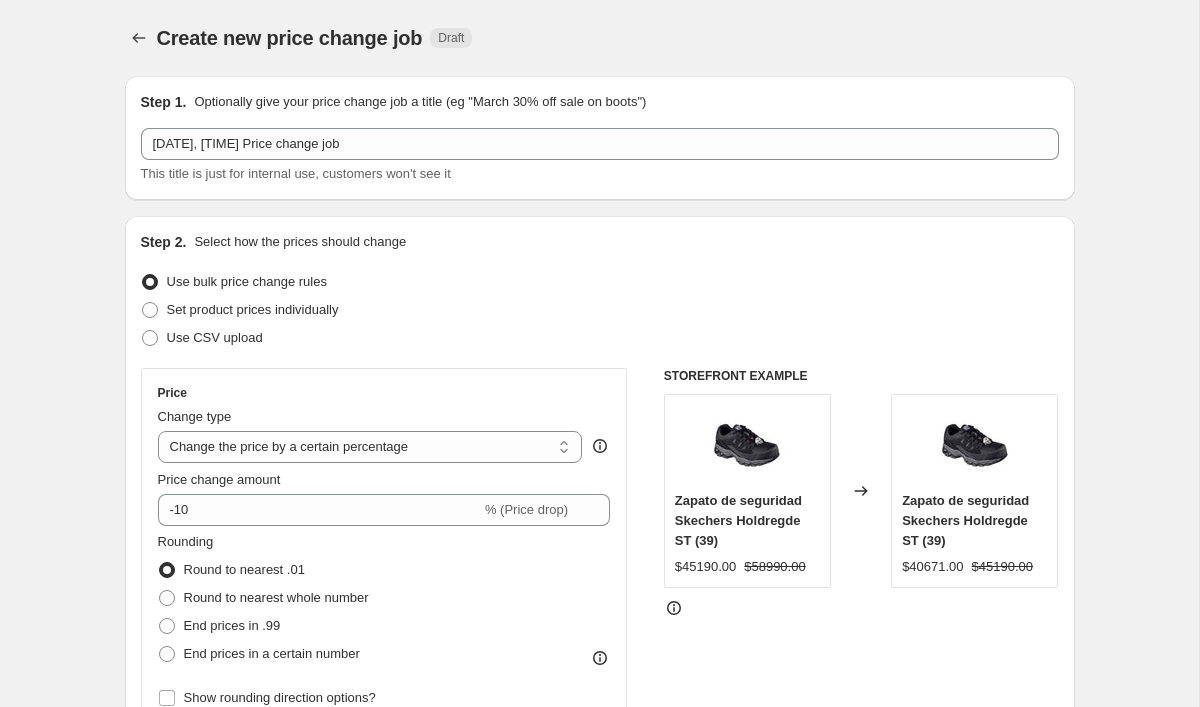 scroll, scrollTop: 0, scrollLeft: 0, axis: both 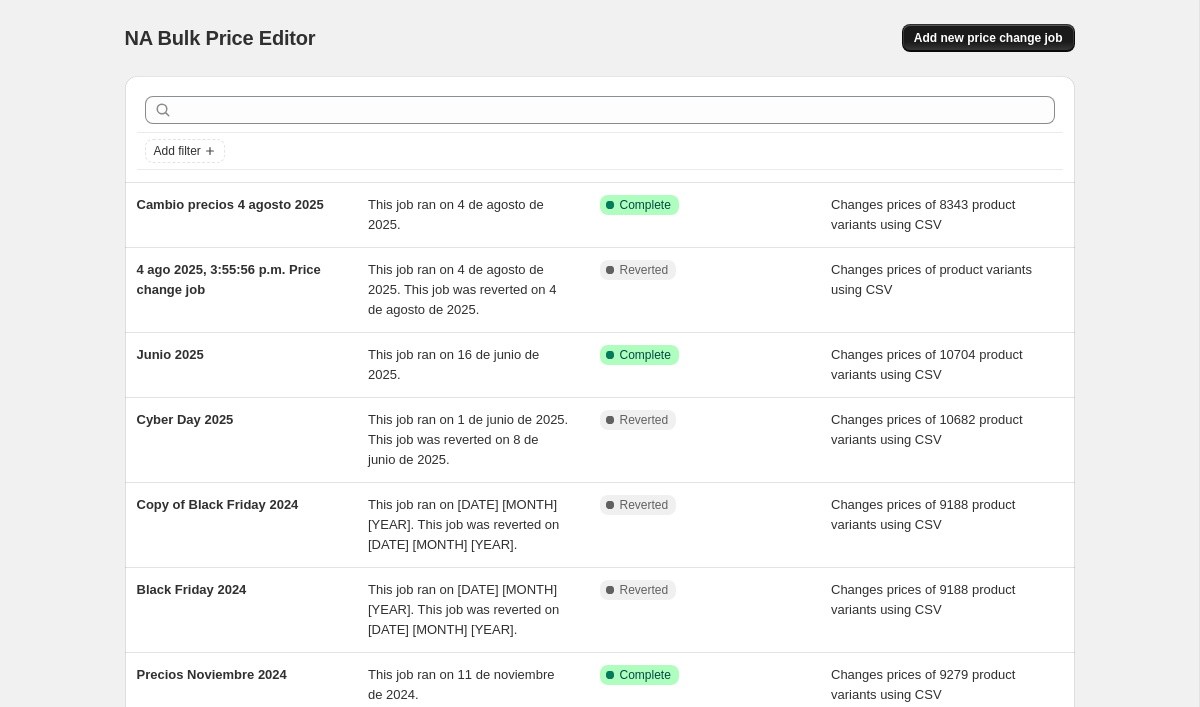click on "Add new price change job" at bounding box center [988, 38] 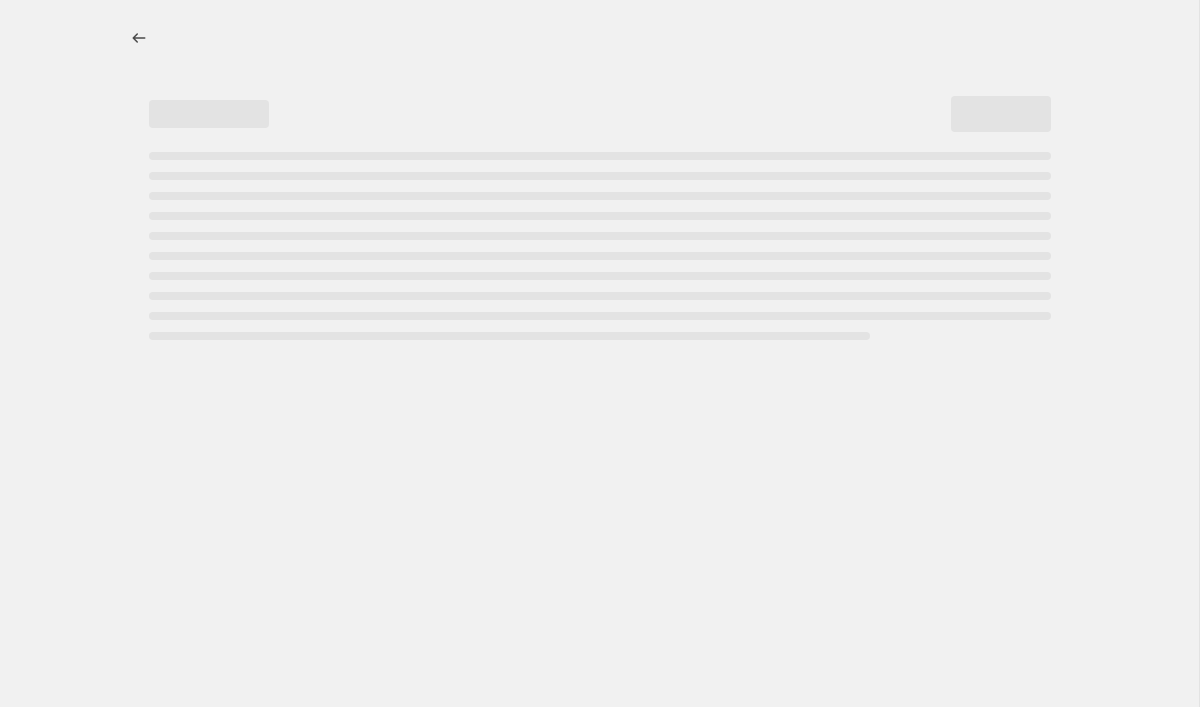 select on "percentage" 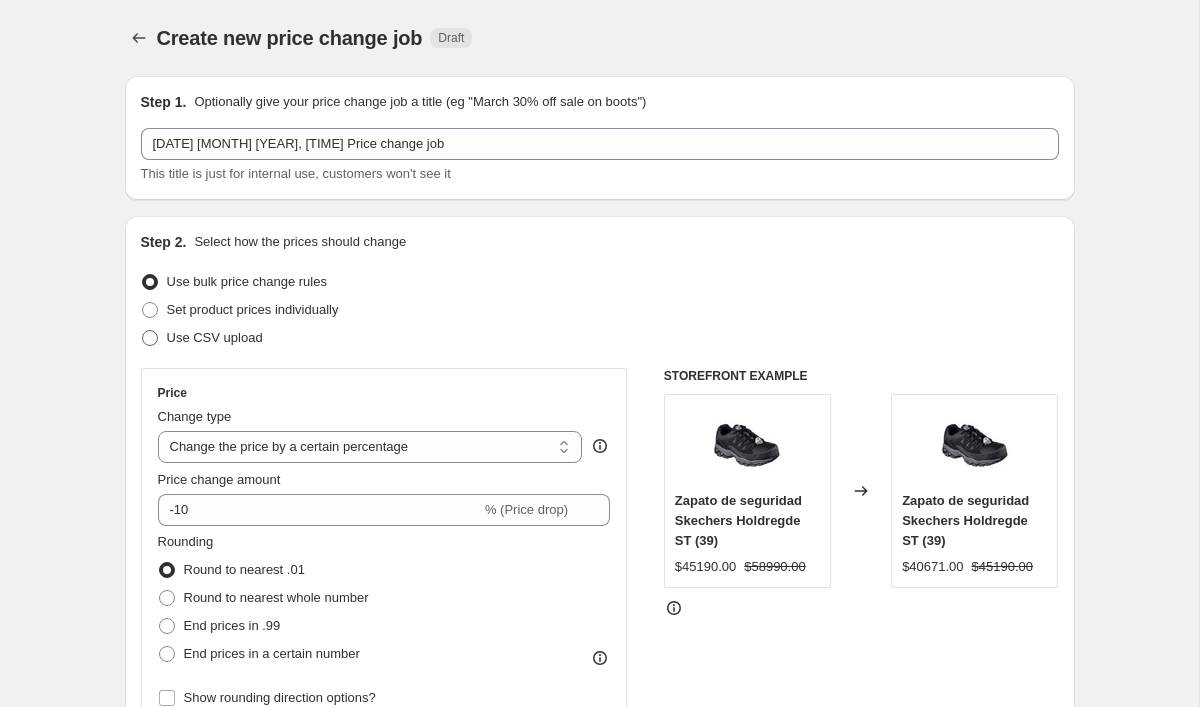 click on "Use CSV upload" at bounding box center (215, 337) 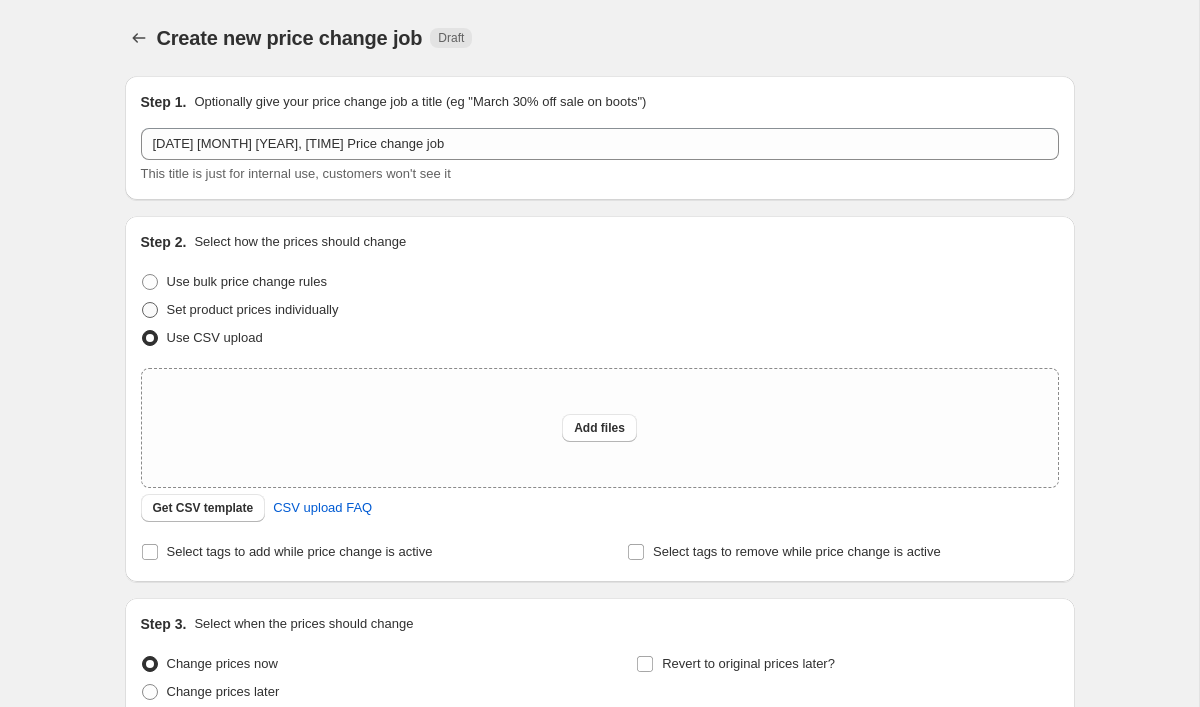 click on "Set product prices individually" at bounding box center [253, 309] 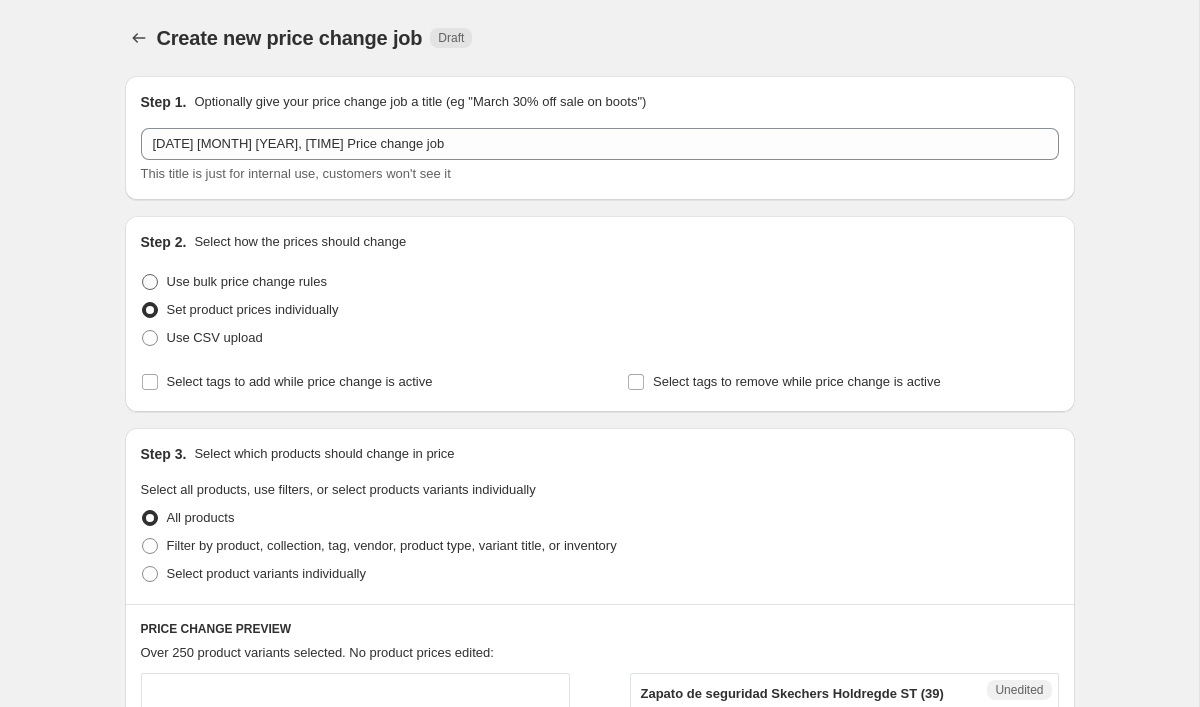 click on "Use bulk price change rules" at bounding box center [247, 281] 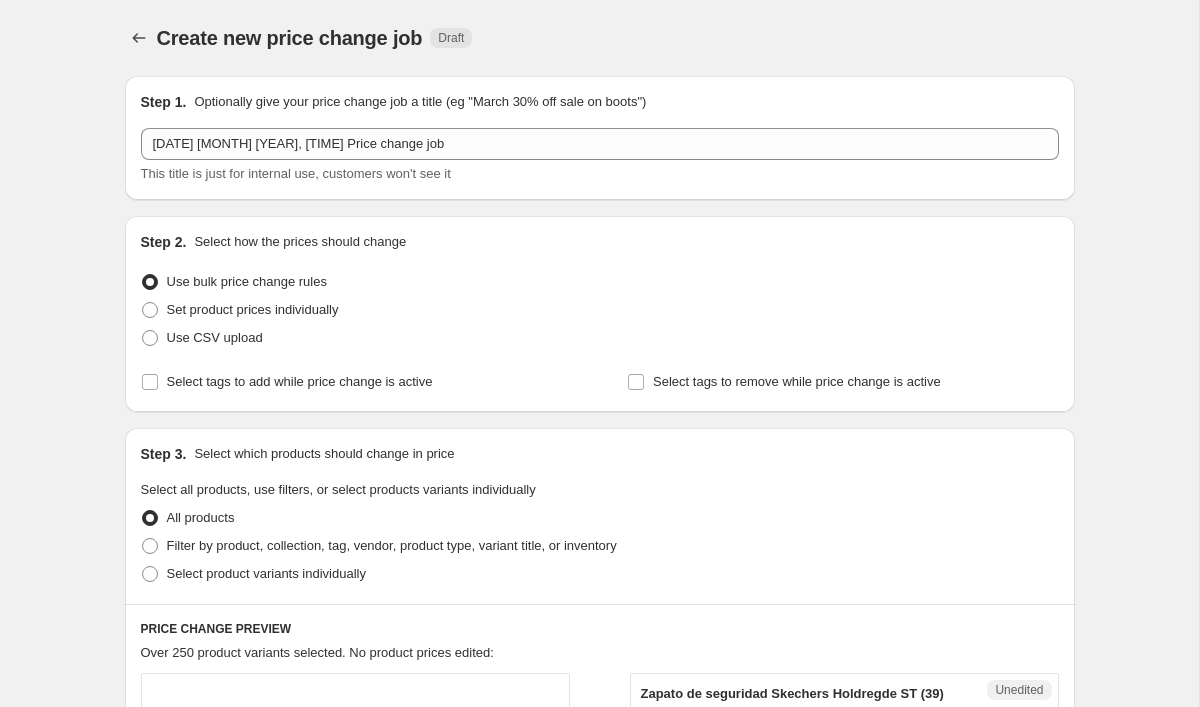 select on "percentage" 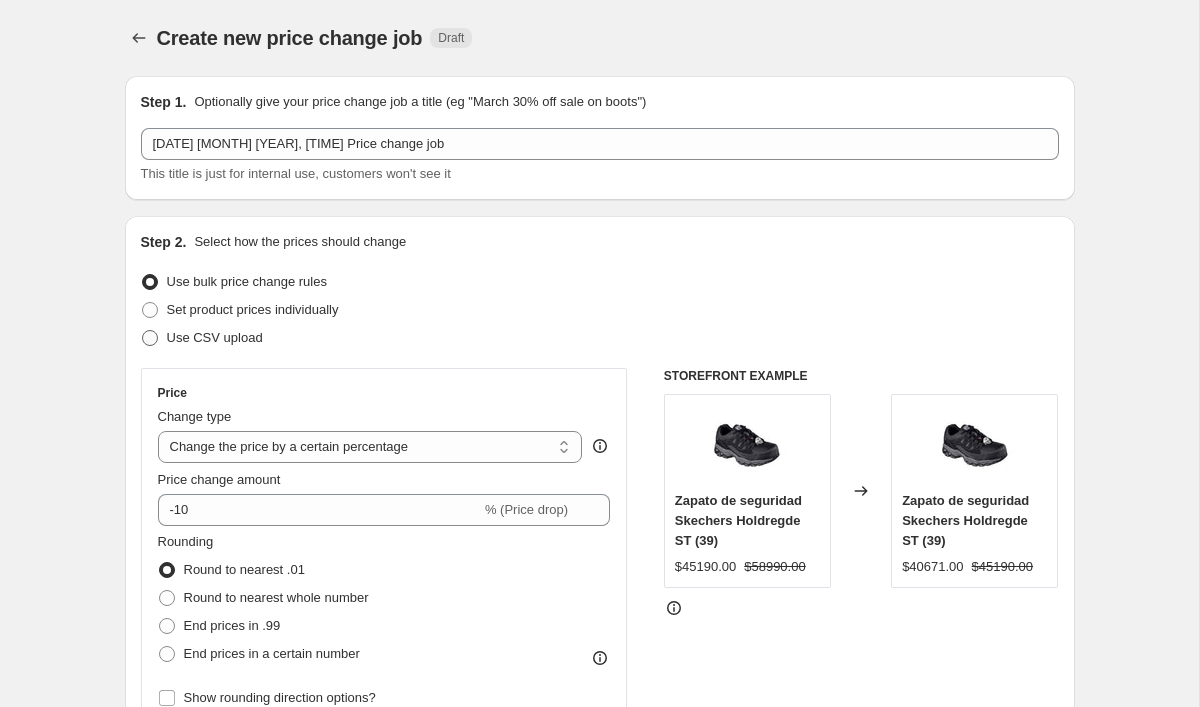 click on "Use CSV upload" at bounding box center (215, 337) 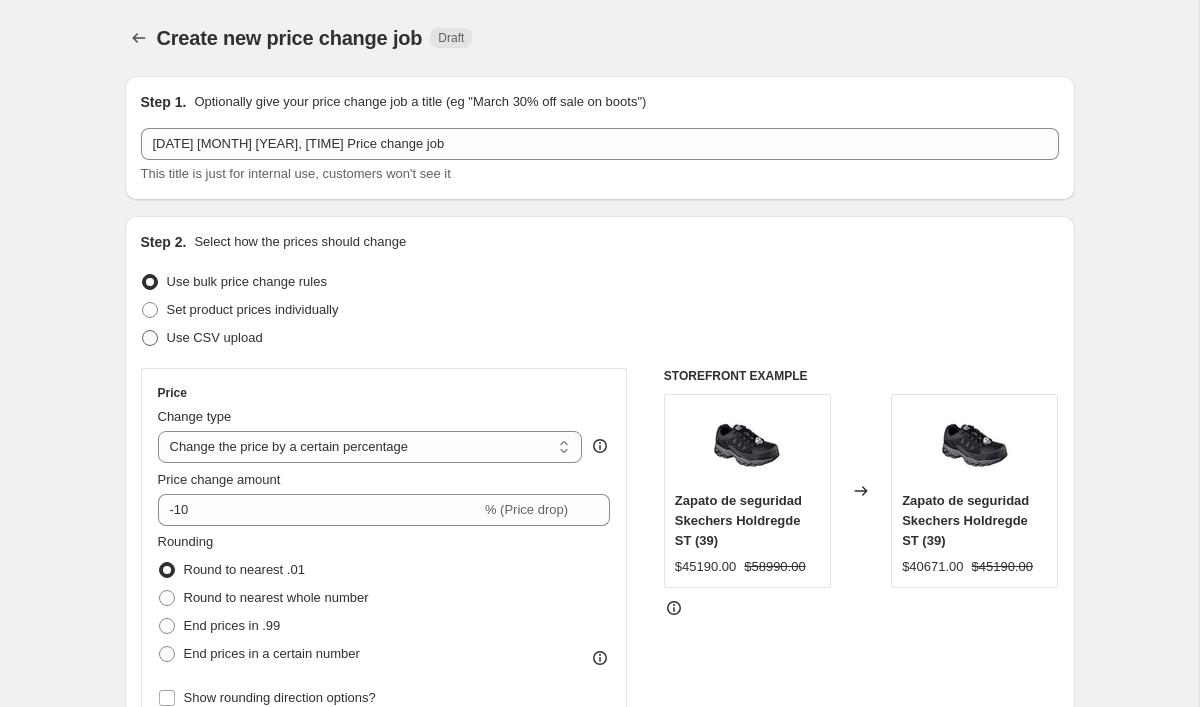 radio on "true" 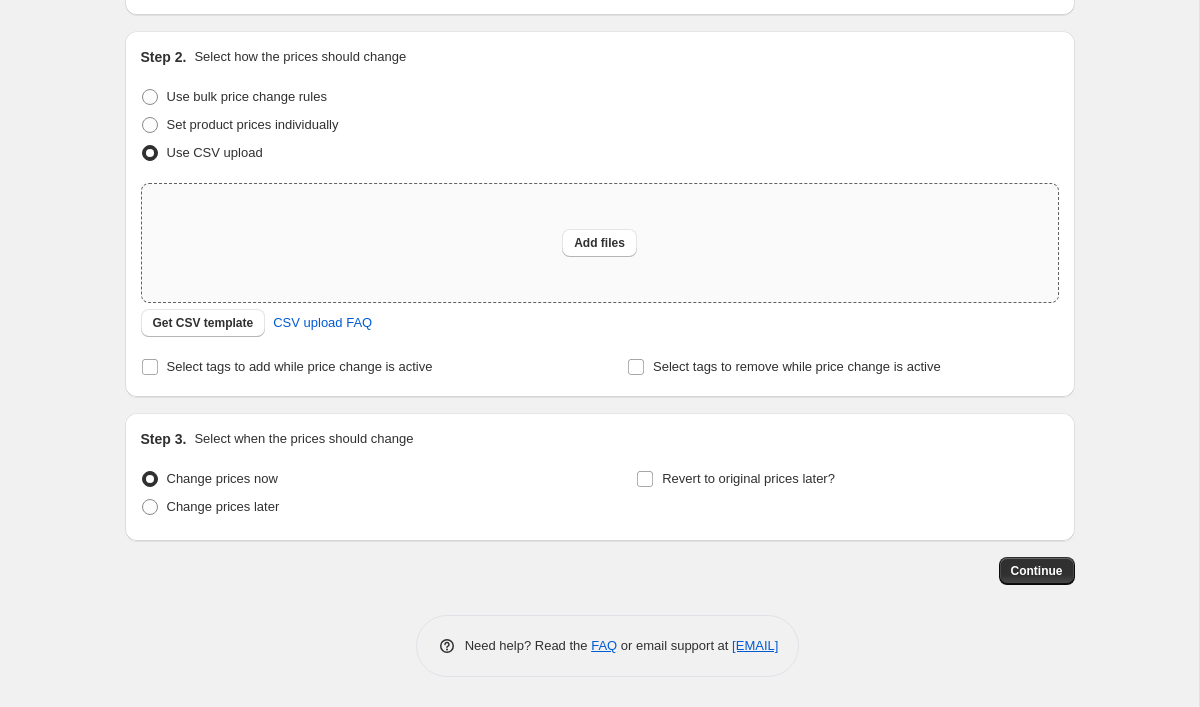 scroll, scrollTop: 185, scrollLeft: 0, axis: vertical 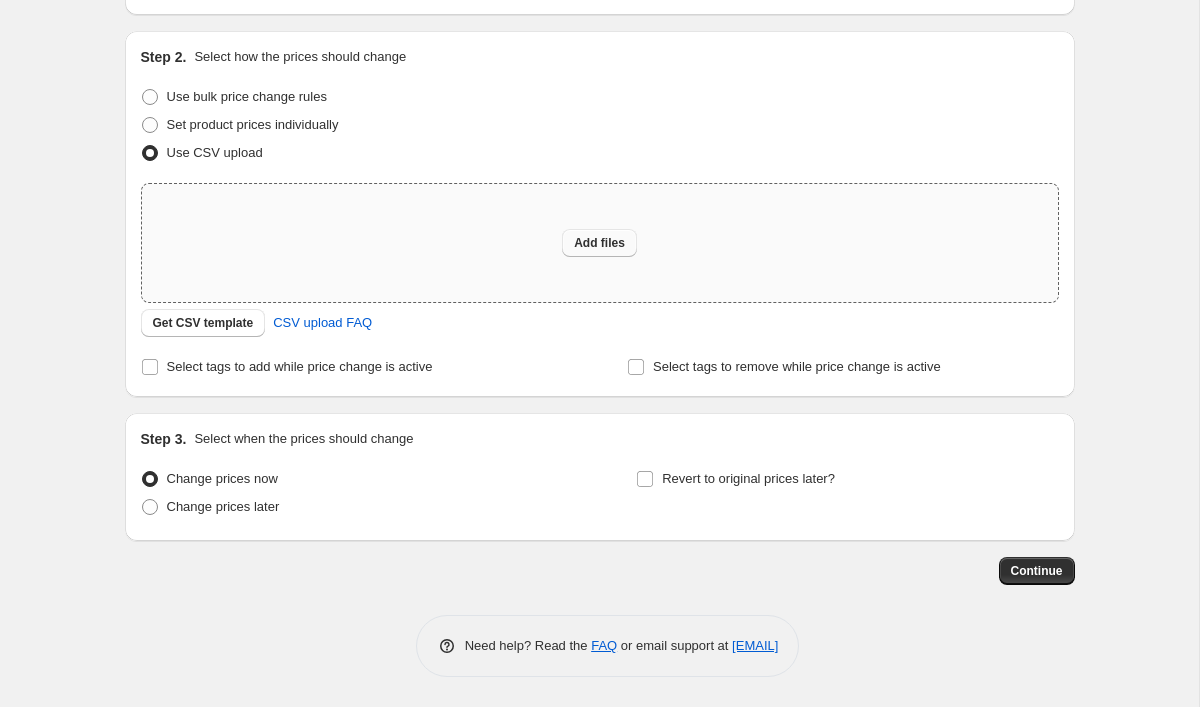 click on "Add files" at bounding box center (599, 243) 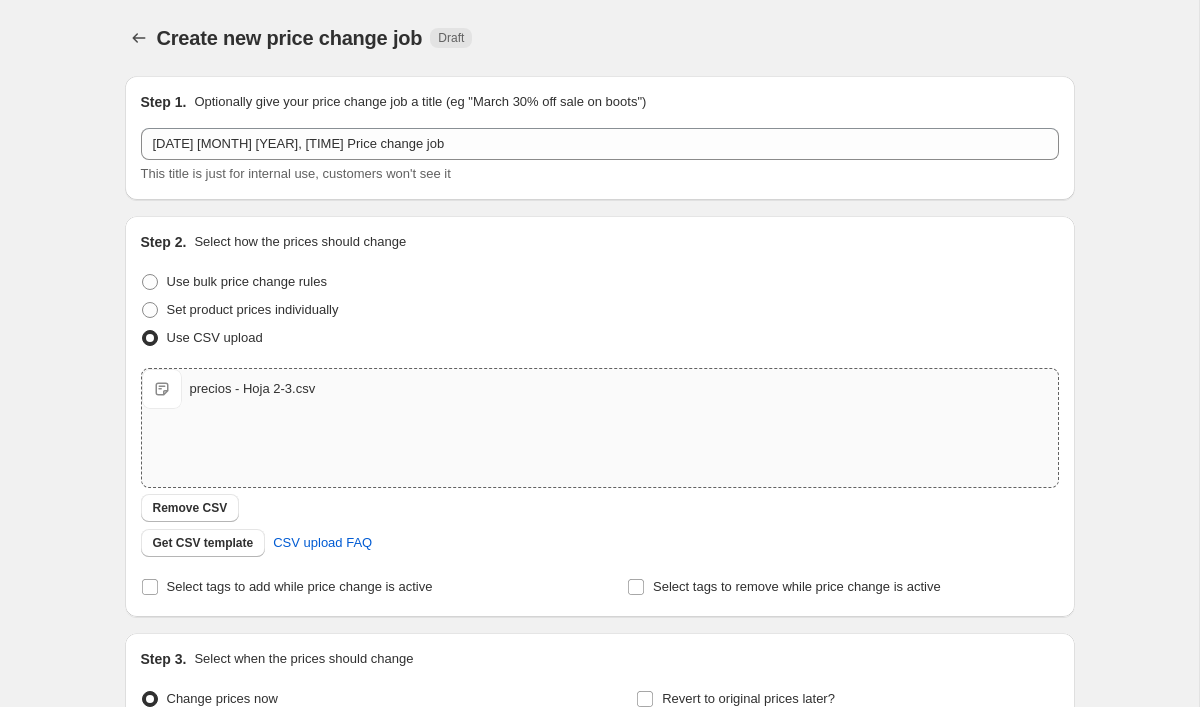 scroll, scrollTop: 0, scrollLeft: 0, axis: both 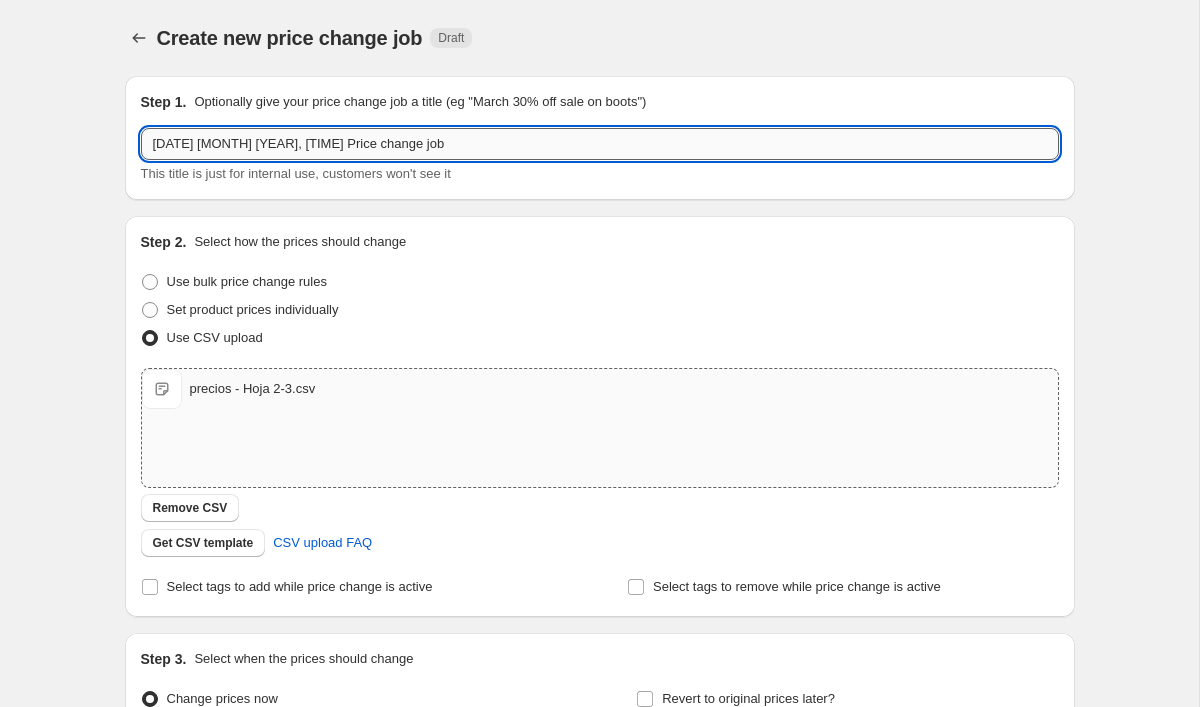 click on "4 ago 2025, 6:12:42 p.m. Price change job" at bounding box center (600, 144) 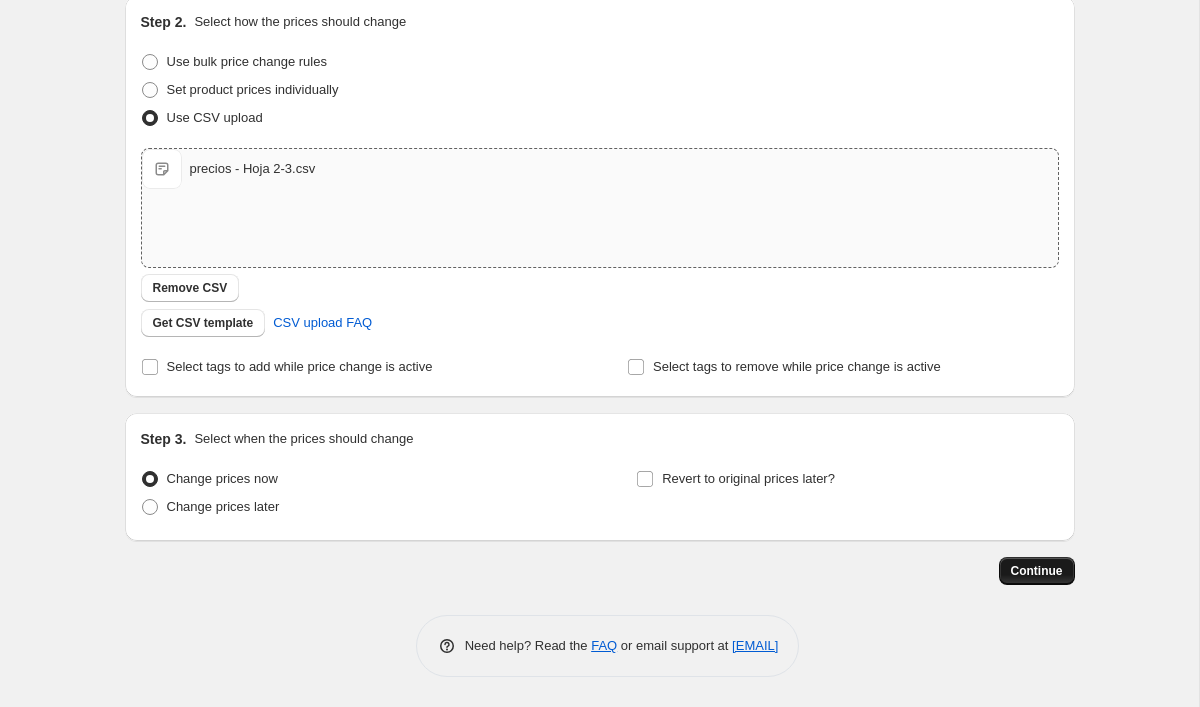 scroll, scrollTop: 220, scrollLeft: 0, axis: vertical 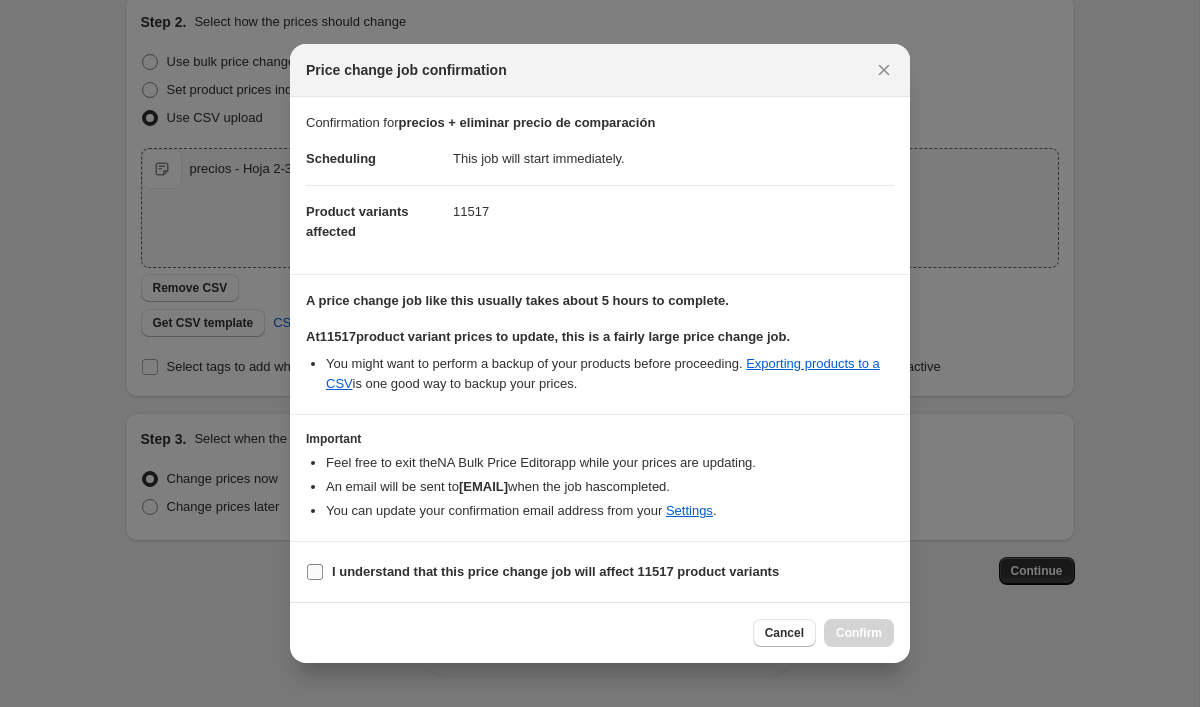 click on "I understand that this price change job will affect 11517 product variants" at bounding box center (555, 571) 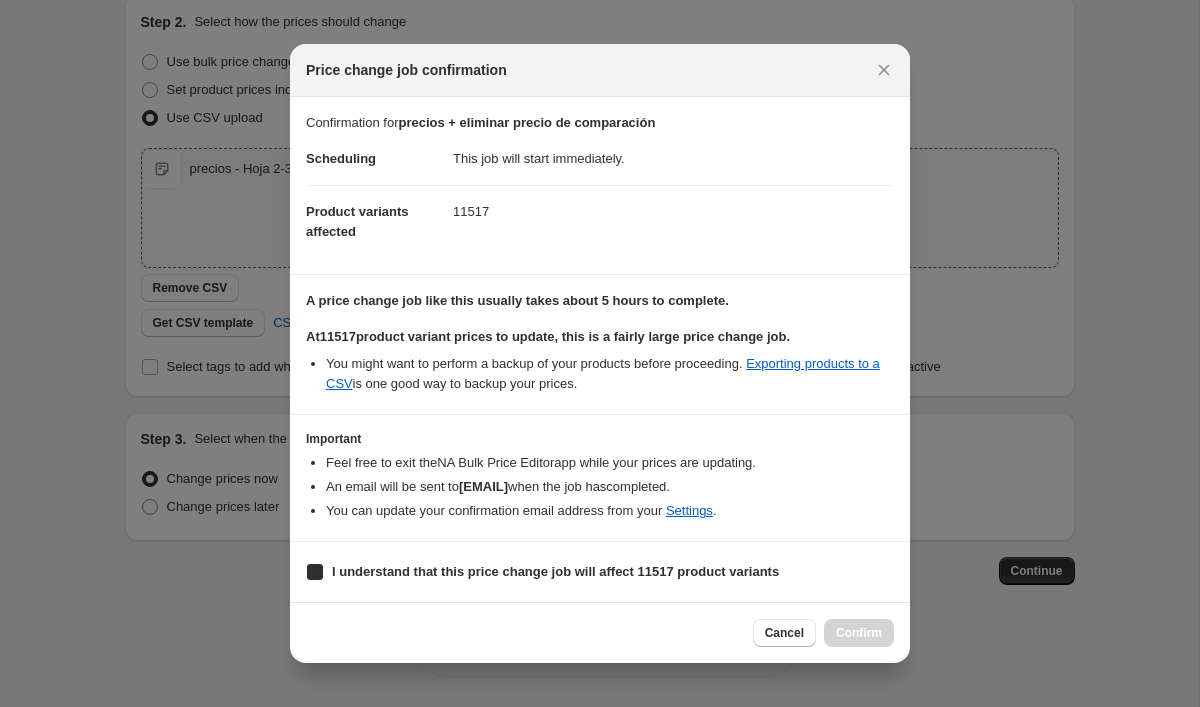 checkbox on "true" 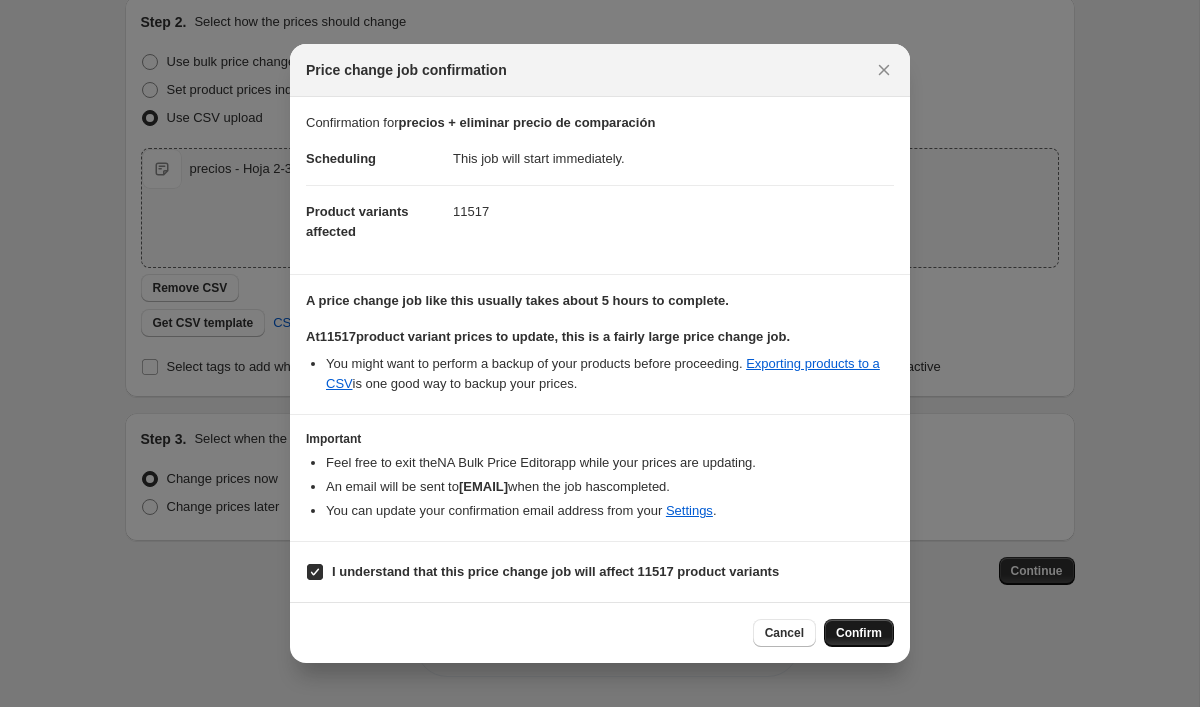 click on "Confirm" at bounding box center [859, 633] 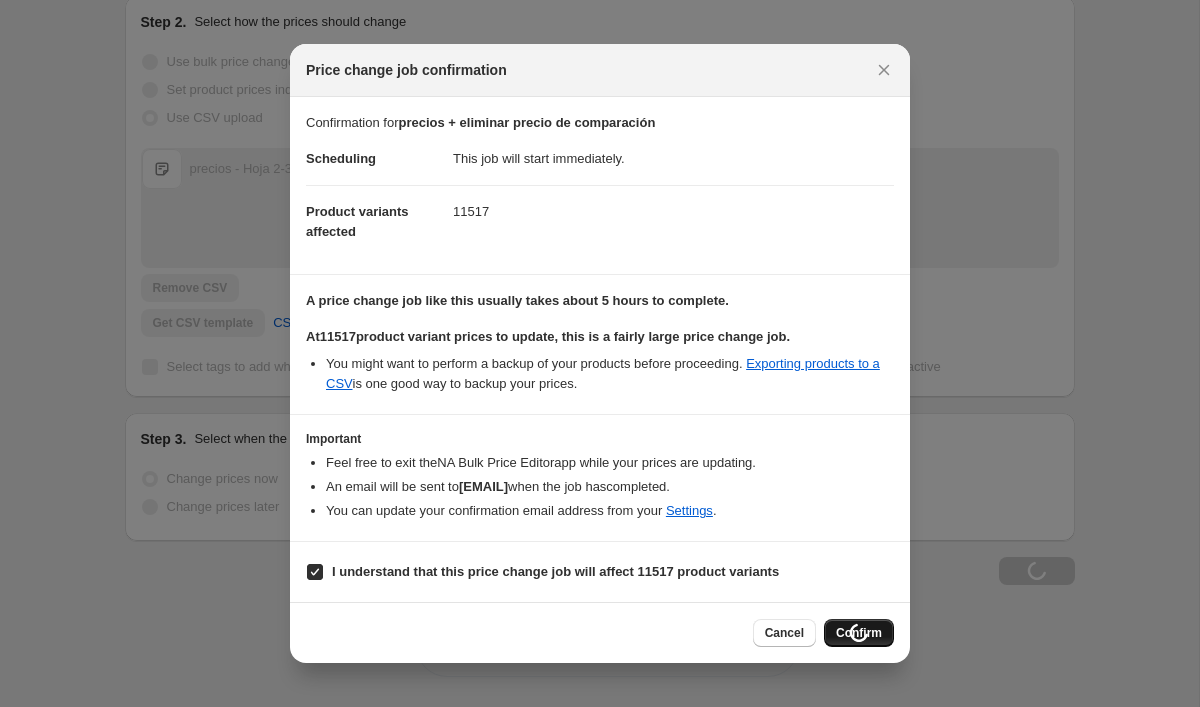 type on "precios + eliminar precio de comparación" 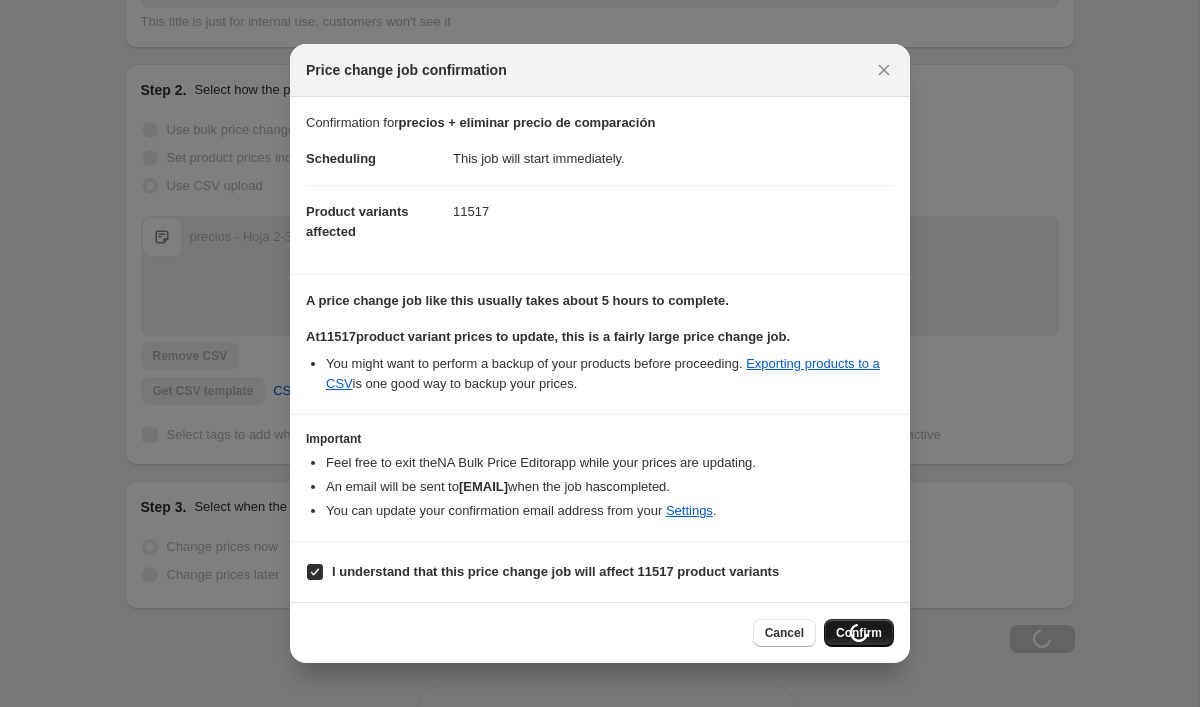 scroll, scrollTop: 220, scrollLeft: 0, axis: vertical 